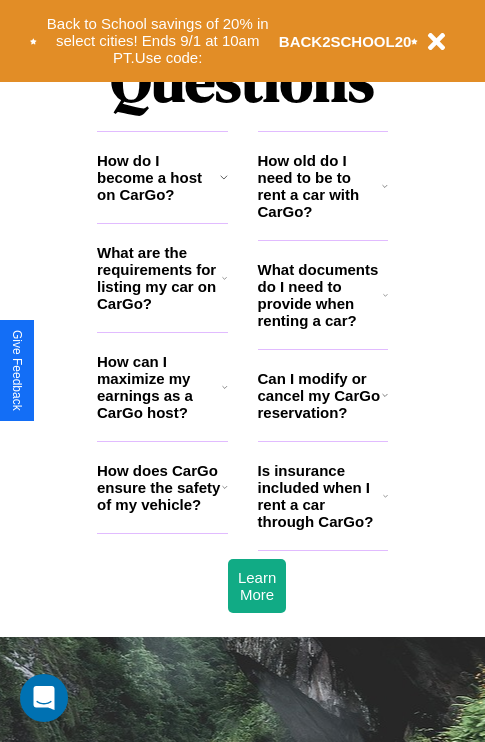 scroll, scrollTop: 2423, scrollLeft: 0, axis: vertical 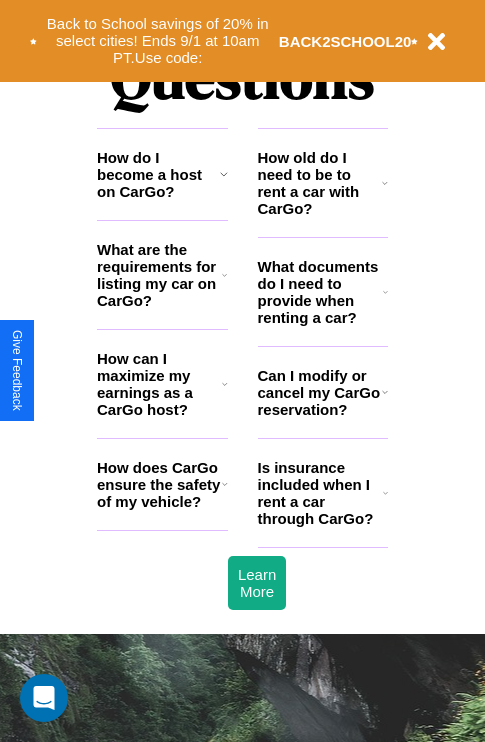 click on "Is insurance included when I rent a car through CarGo?" at bounding box center [320, 493] 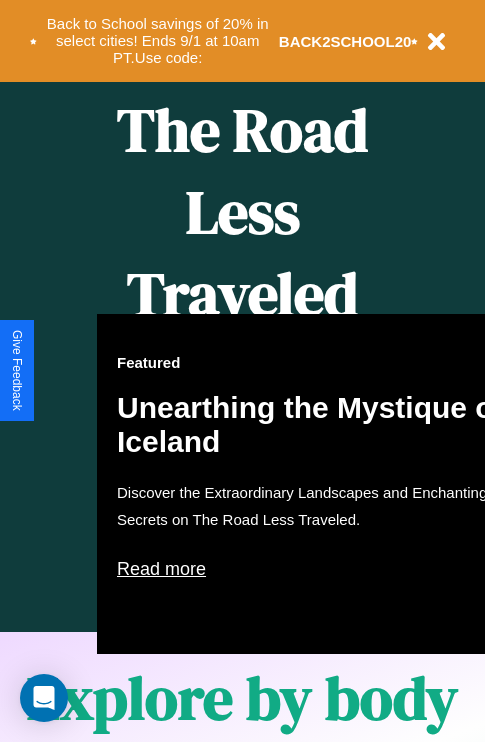 scroll, scrollTop: 308, scrollLeft: 0, axis: vertical 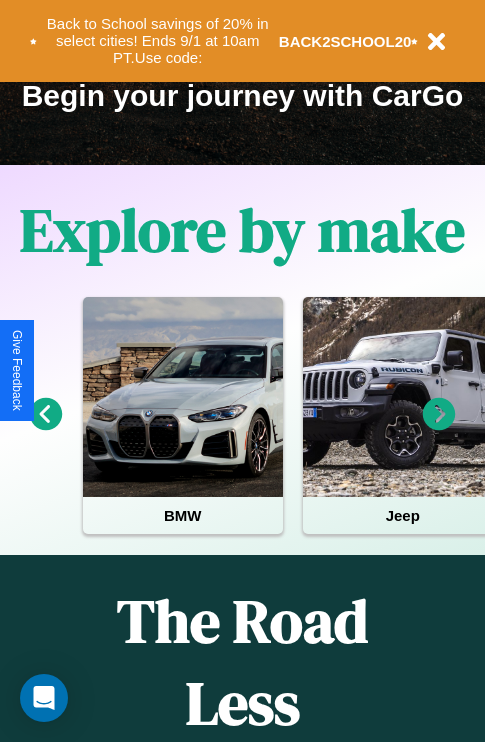 click 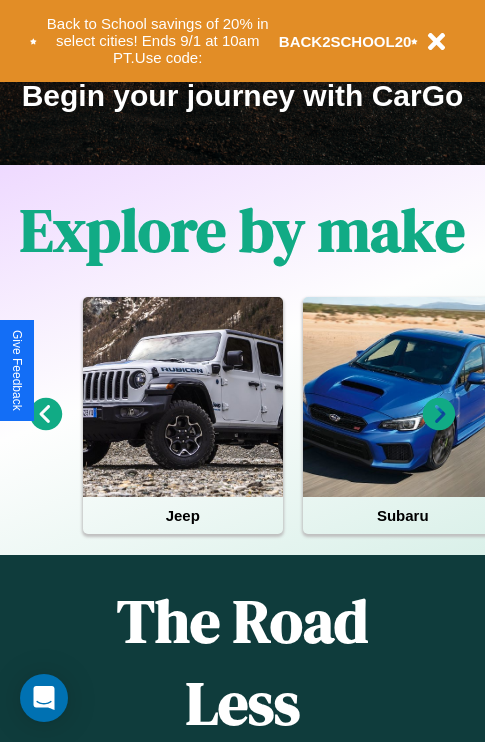 click 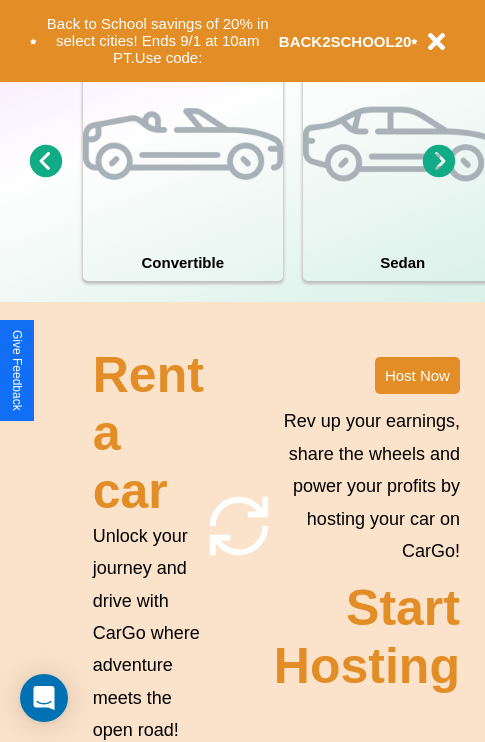 scroll, scrollTop: 1558, scrollLeft: 0, axis: vertical 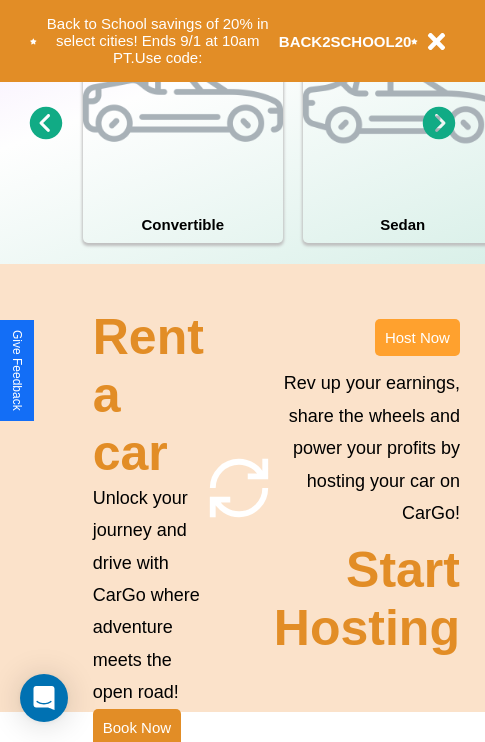 click on "Host Now" at bounding box center [417, 337] 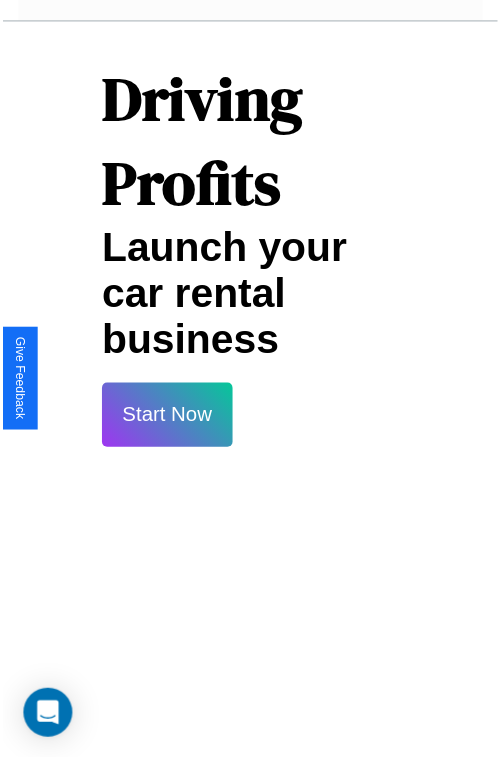 scroll, scrollTop: 35, scrollLeft: 0, axis: vertical 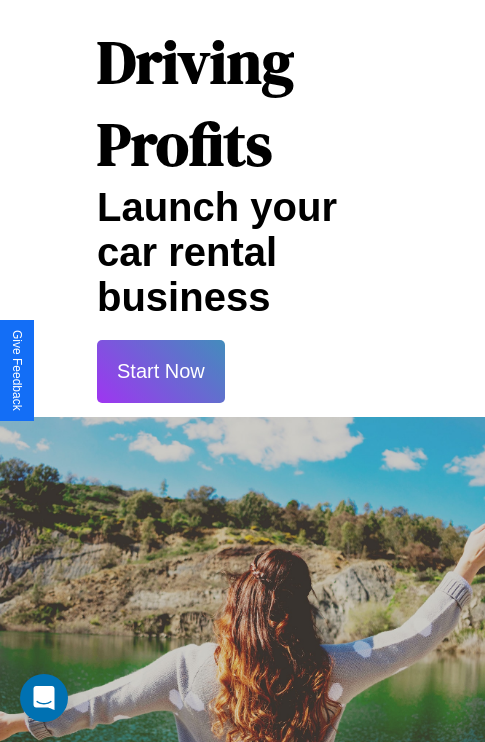 click on "Start Now" at bounding box center [161, 371] 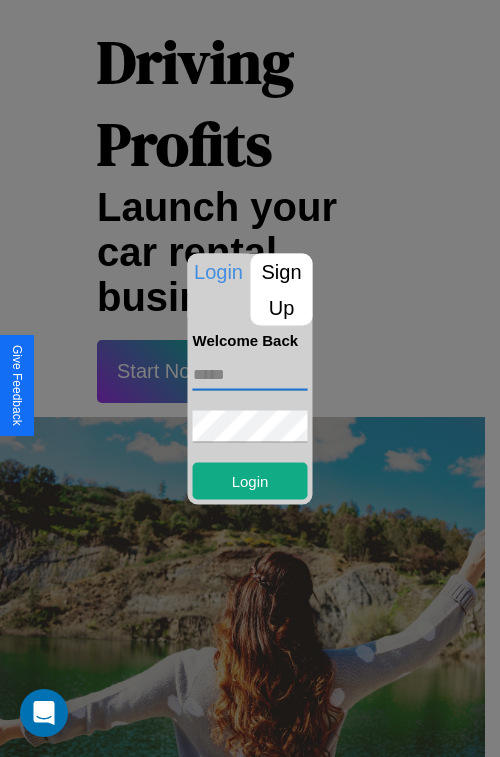 click at bounding box center (250, 374) 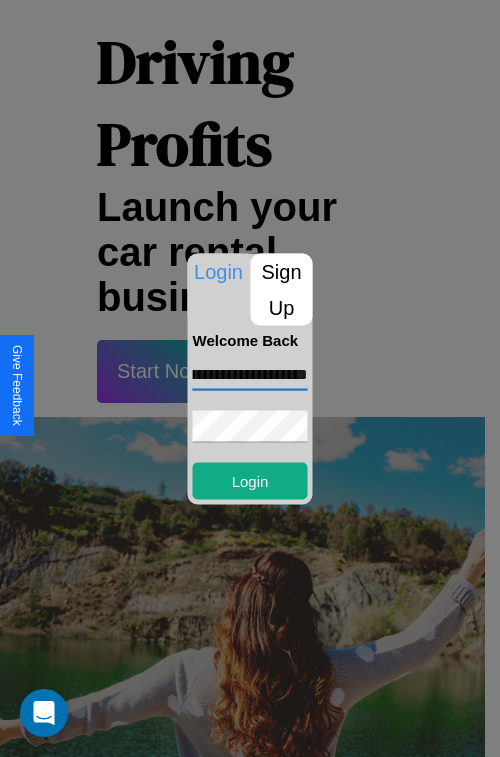 scroll, scrollTop: 0, scrollLeft: 77, axis: horizontal 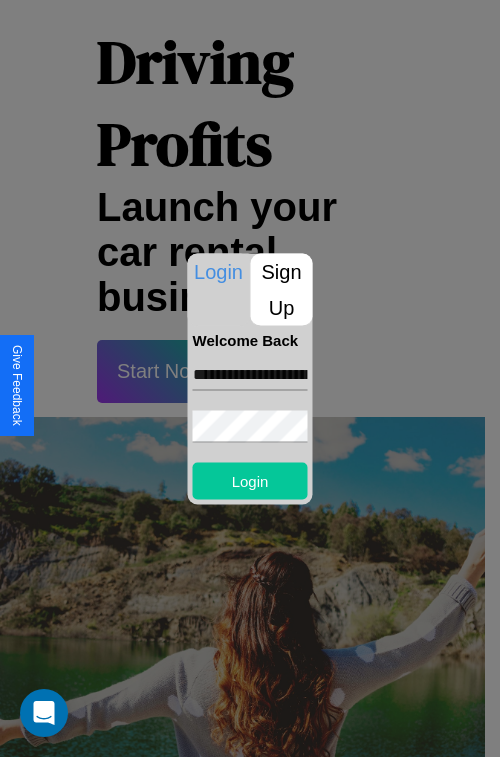 click on "Login" at bounding box center [250, 480] 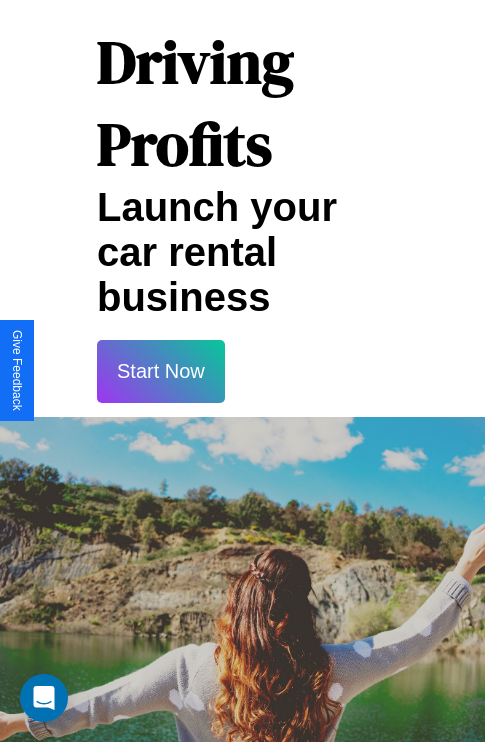 scroll, scrollTop: 37, scrollLeft: 0, axis: vertical 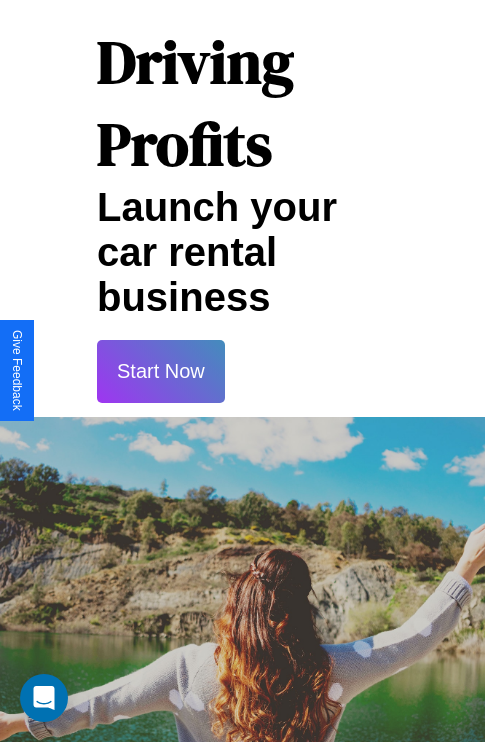 click on "Start Now" at bounding box center (161, 371) 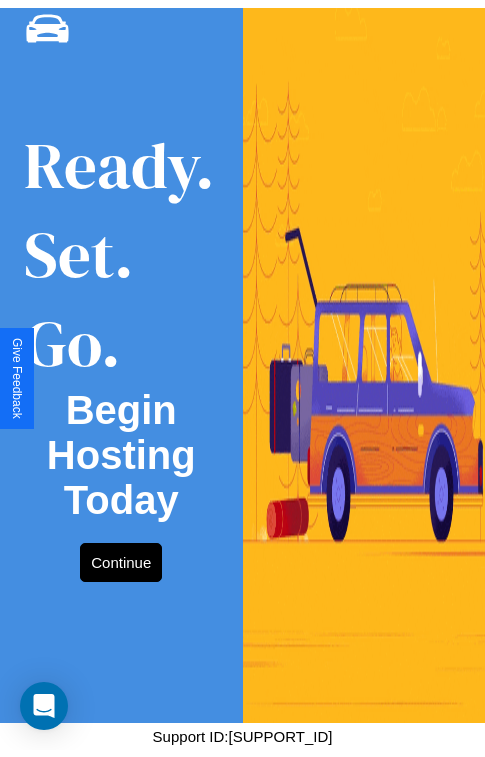scroll, scrollTop: 0, scrollLeft: 0, axis: both 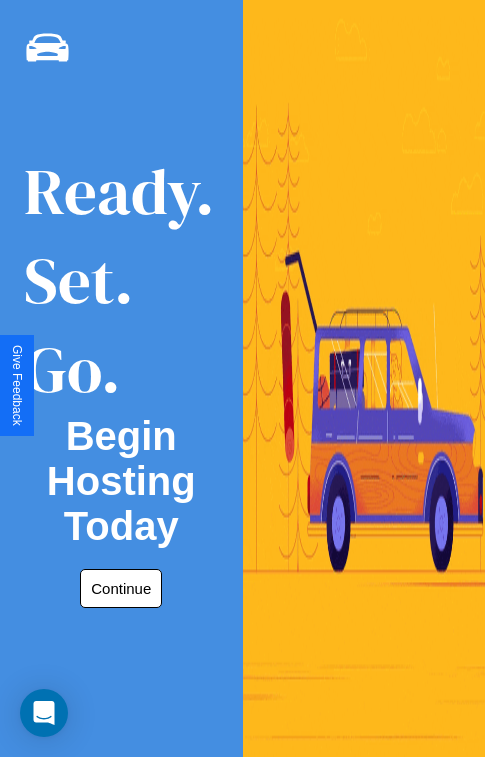 click on "Continue" at bounding box center (121, 588) 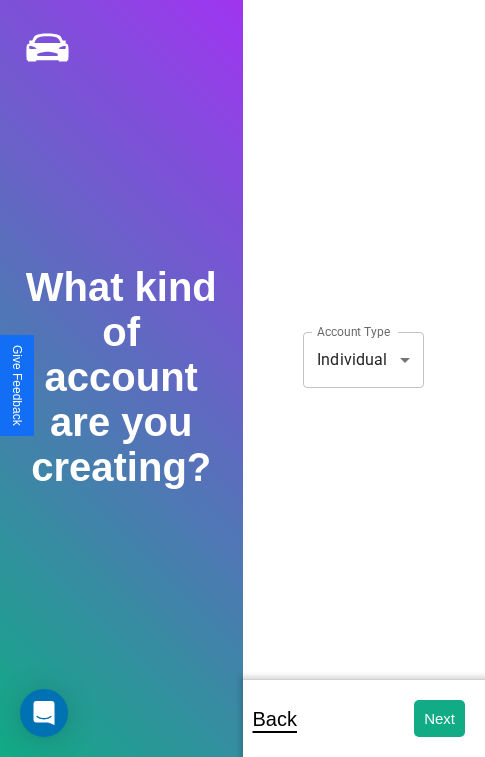 click on "**********" at bounding box center (242, 392) 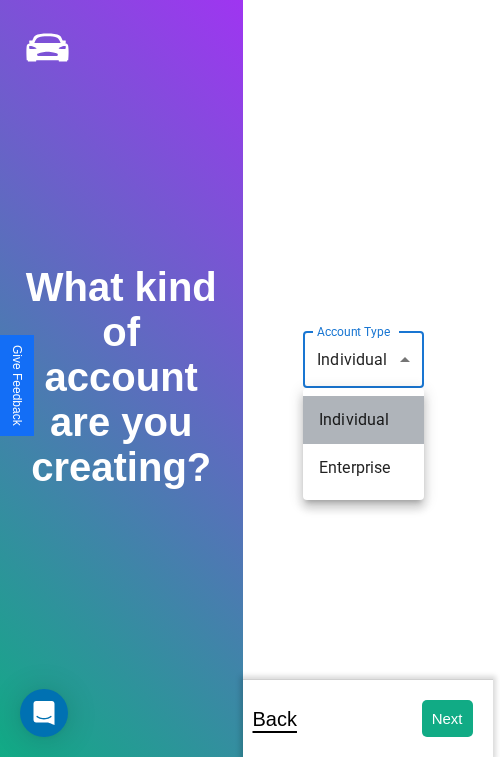 click on "Individual" at bounding box center (363, 420) 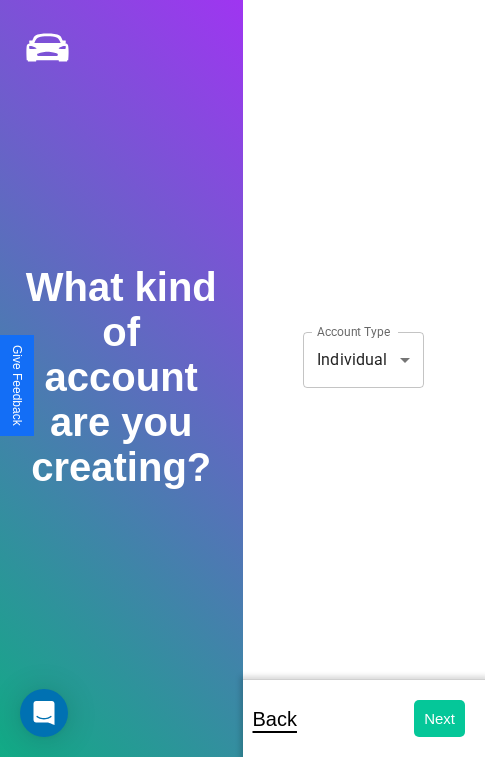 click on "Next" at bounding box center (439, 718) 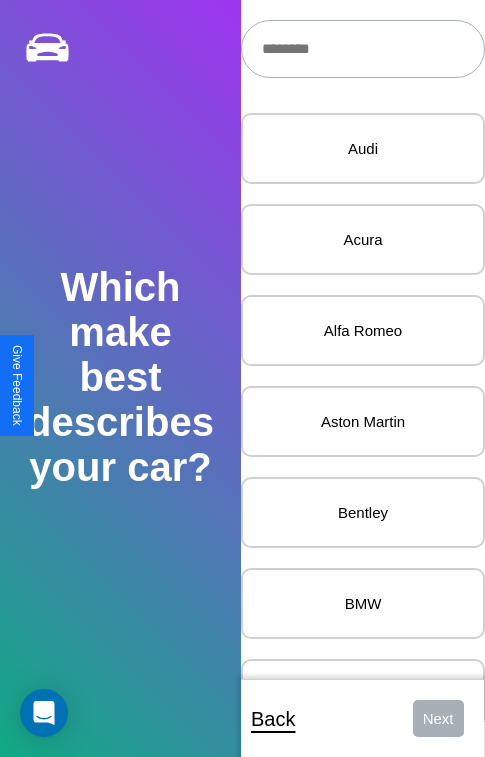 scroll, scrollTop: 27, scrollLeft: 0, axis: vertical 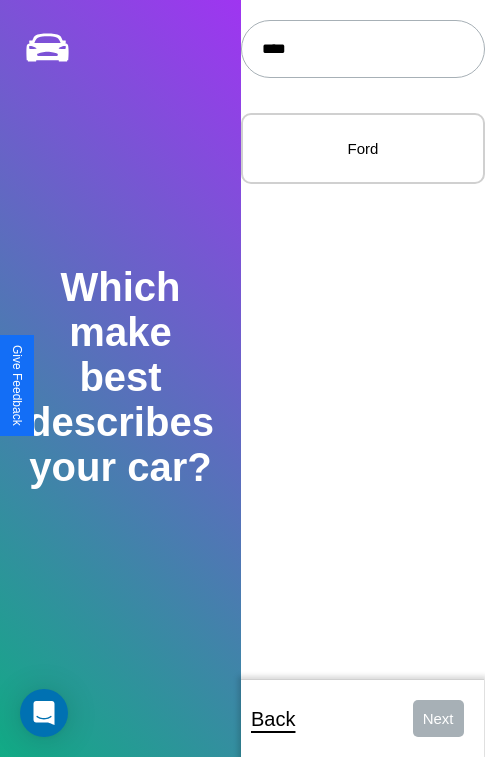 type on "****" 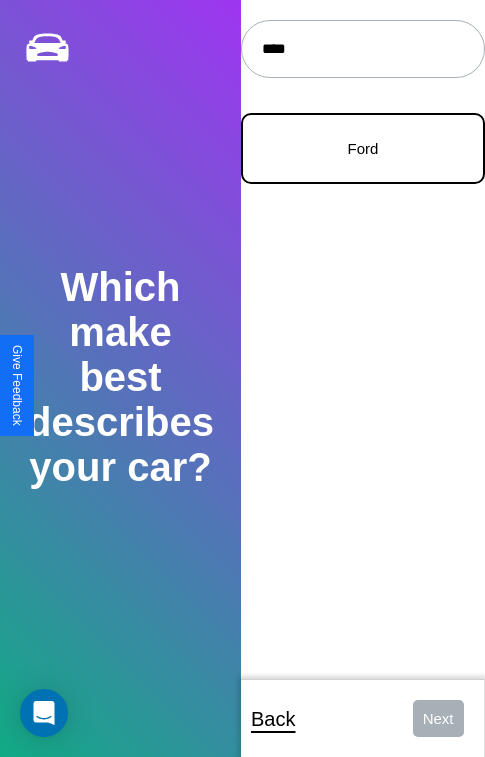 click on "Ford" at bounding box center (363, 148) 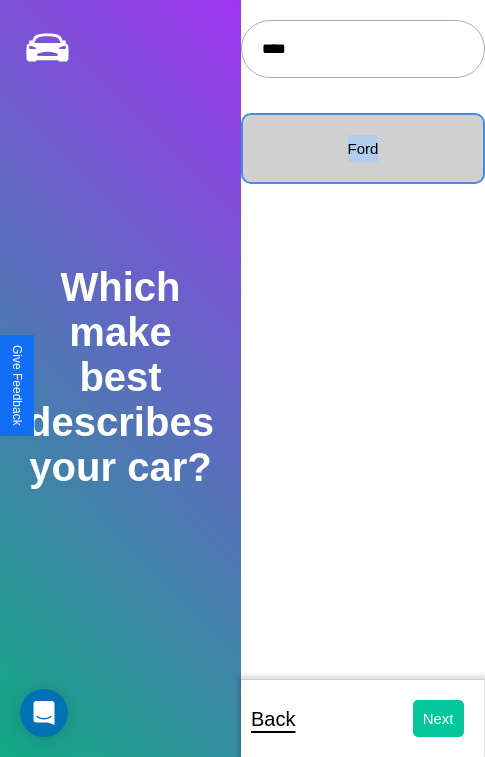 click on "Next" at bounding box center [438, 718] 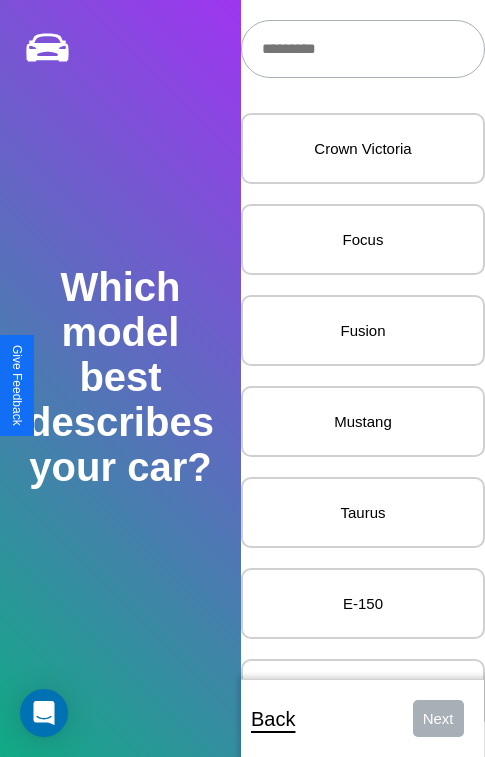 scroll, scrollTop: 27, scrollLeft: 0, axis: vertical 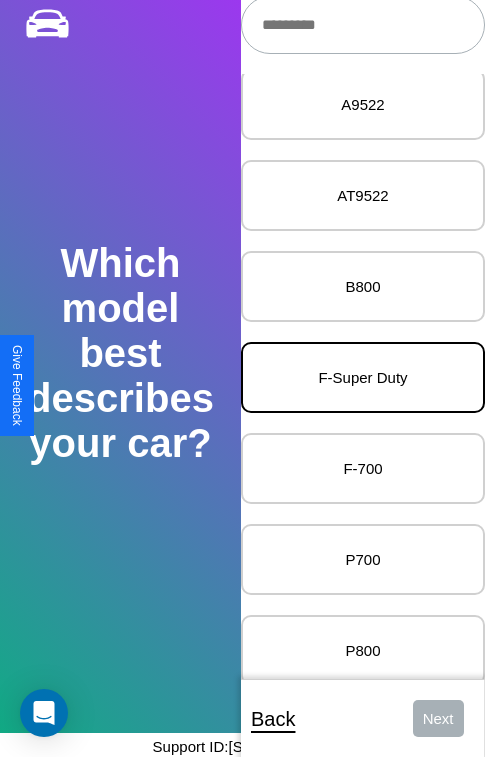 click on "F-Super Duty" at bounding box center (363, 377) 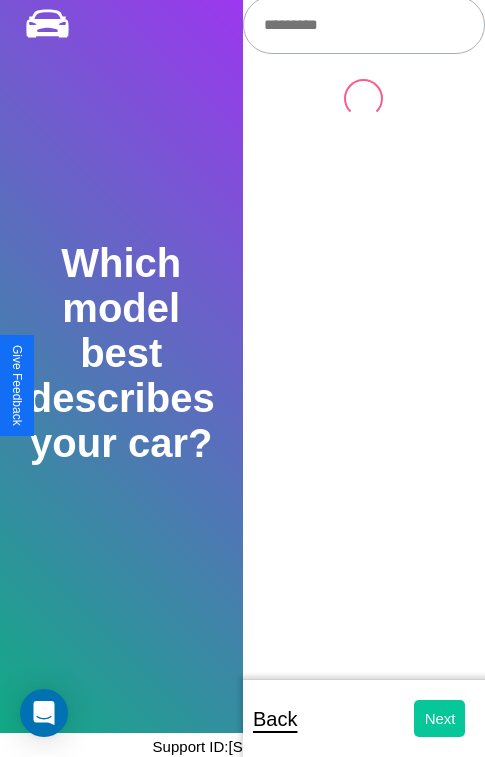 scroll, scrollTop: 0, scrollLeft: 0, axis: both 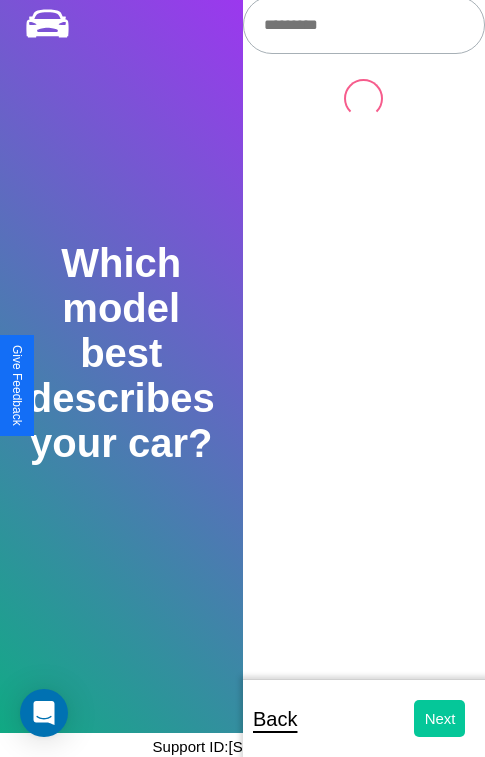 click on "Next" at bounding box center (439, 718) 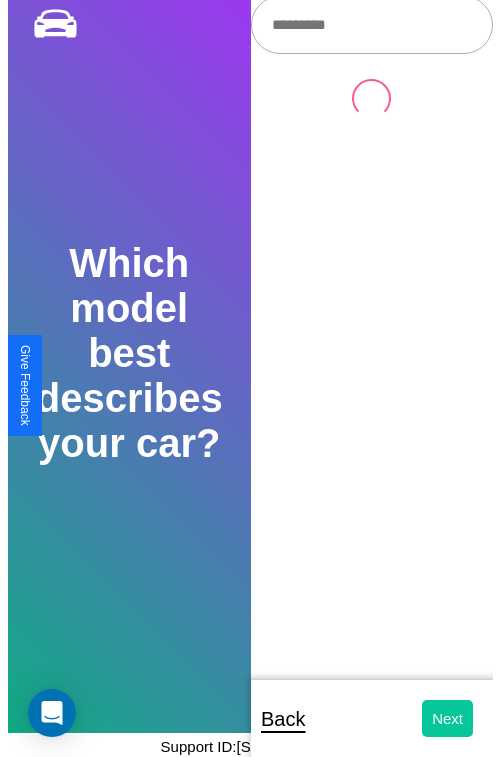 scroll, scrollTop: 0, scrollLeft: 0, axis: both 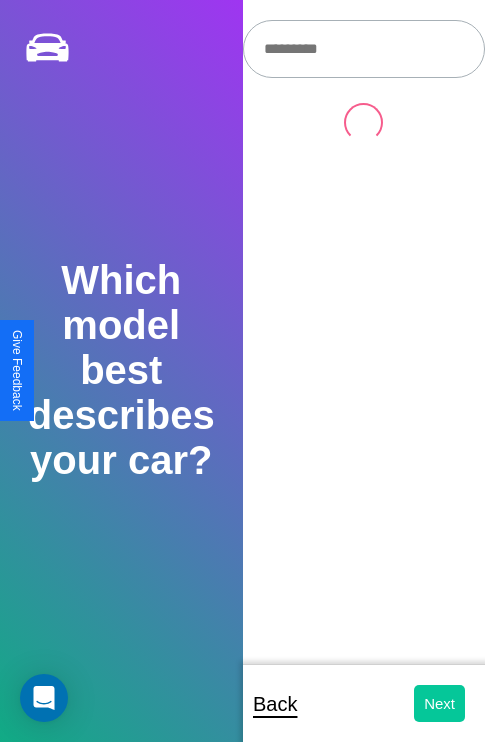 select on "*****" 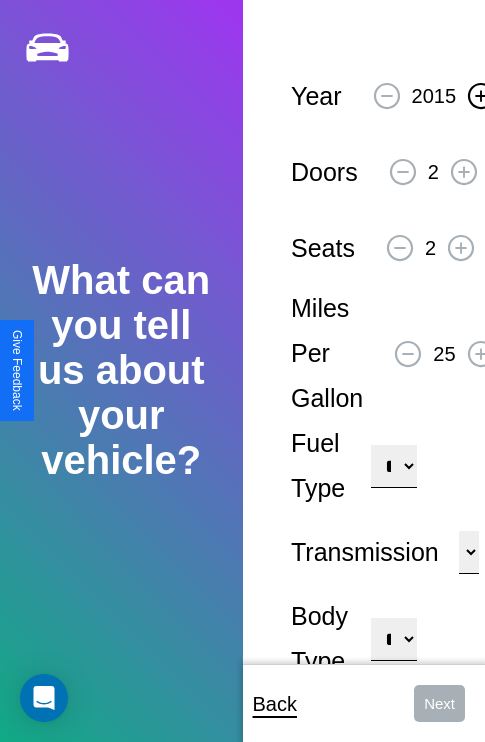 click 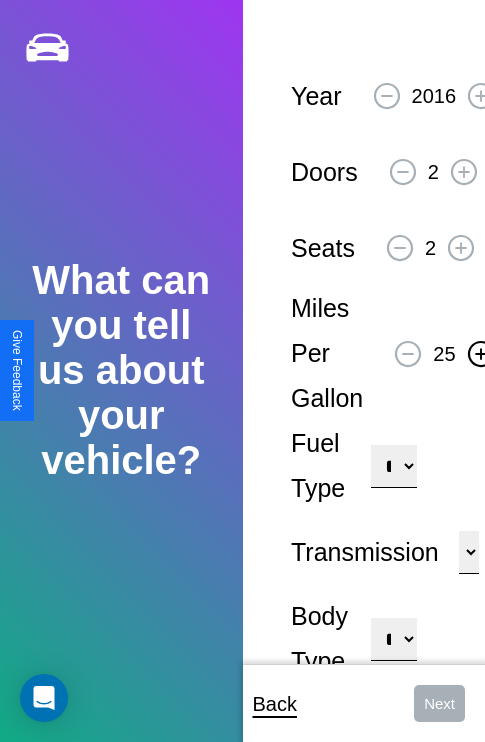 click 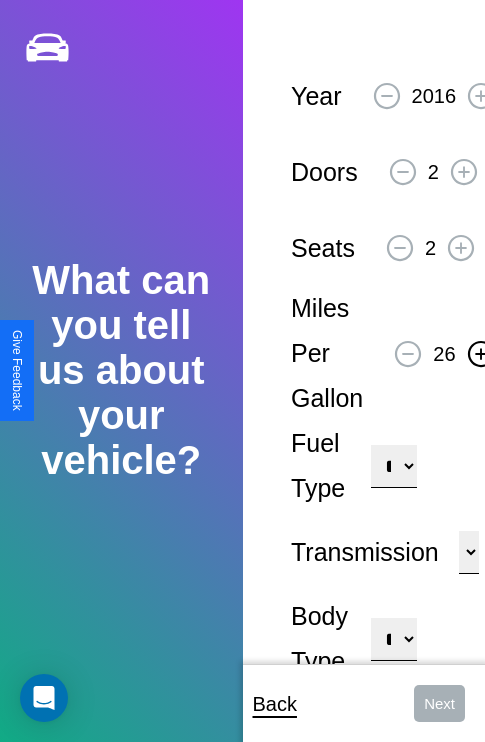 click 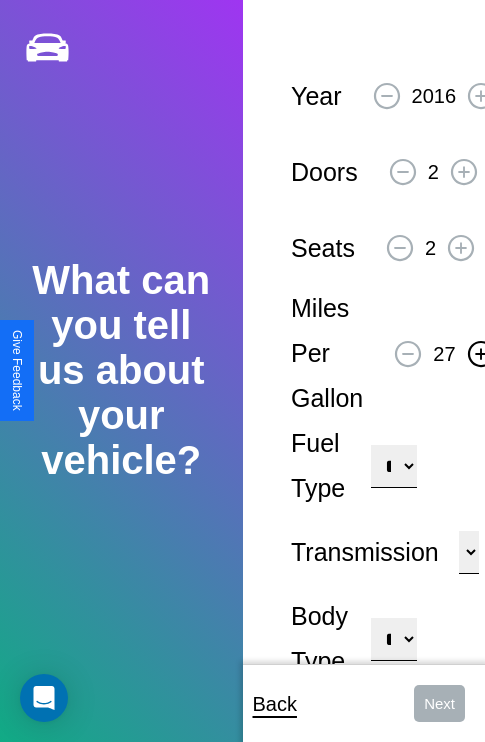 click 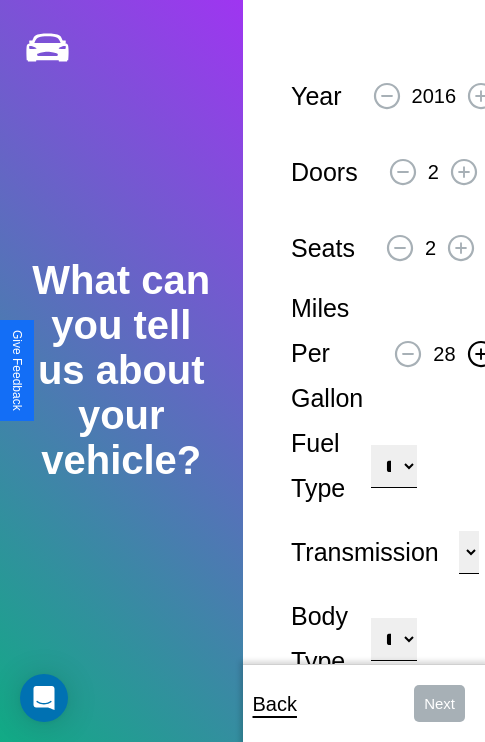 click 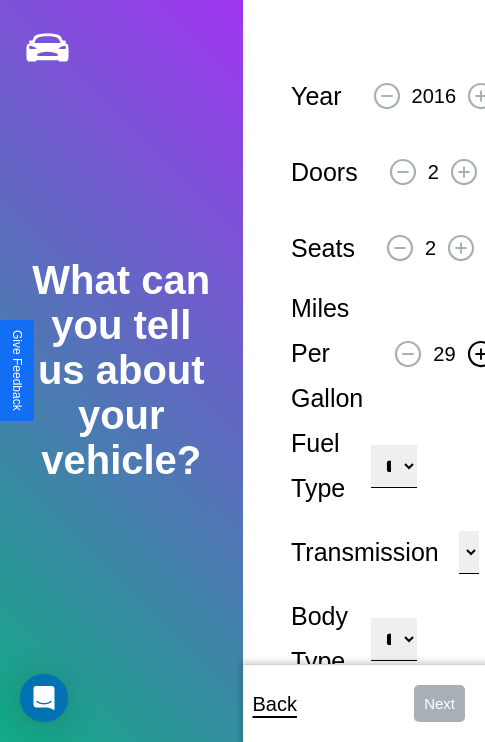 click 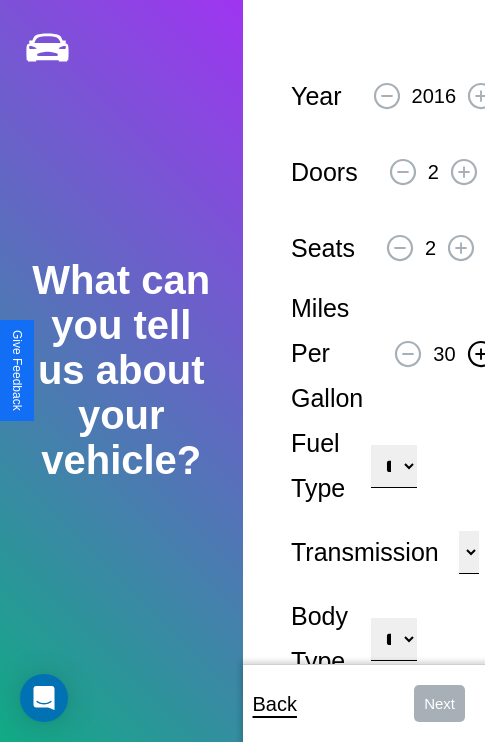 click 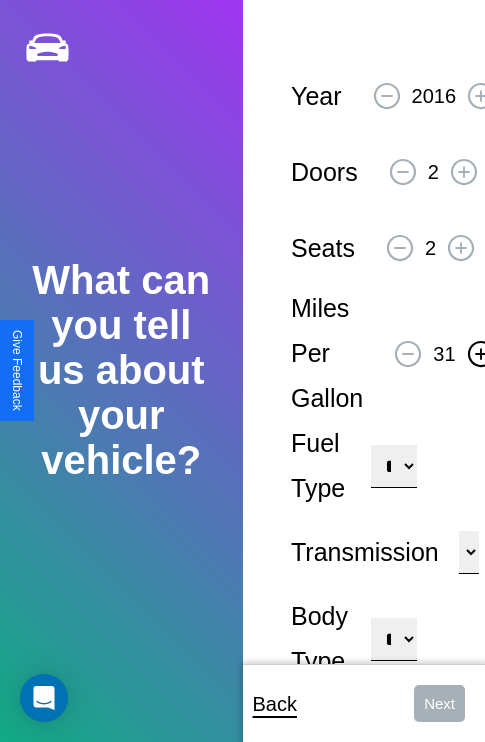 click 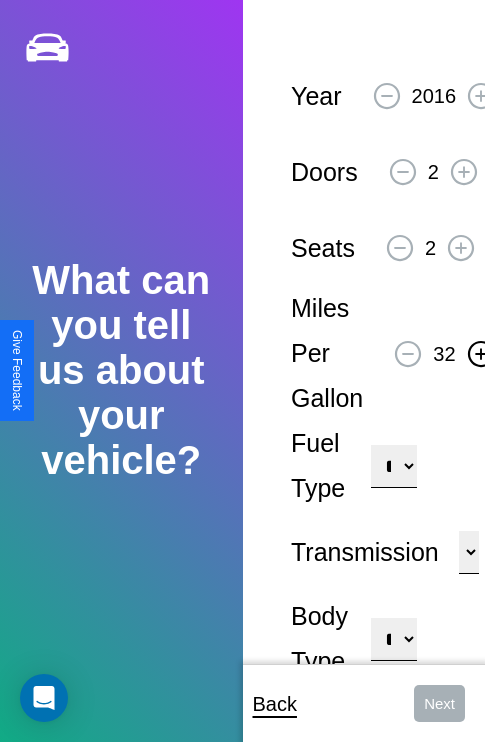 click on "**********" at bounding box center [393, 466] 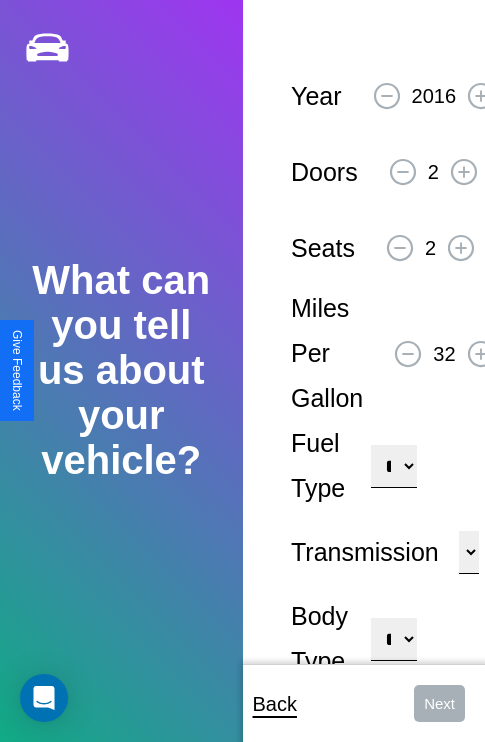 select on "***" 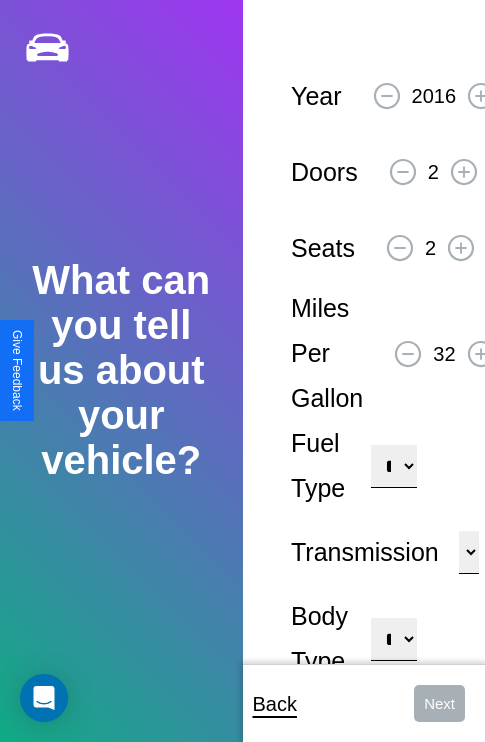 click on "****** ********* ******" at bounding box center (469, 552) 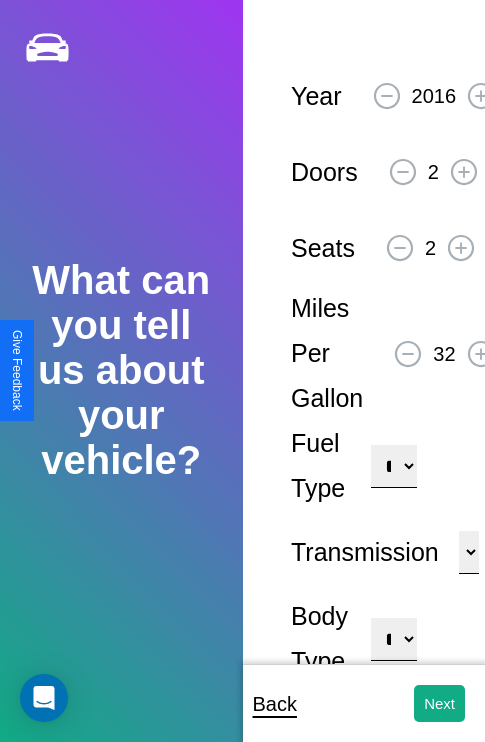 click on "**********" at bounding box center [393, 639] 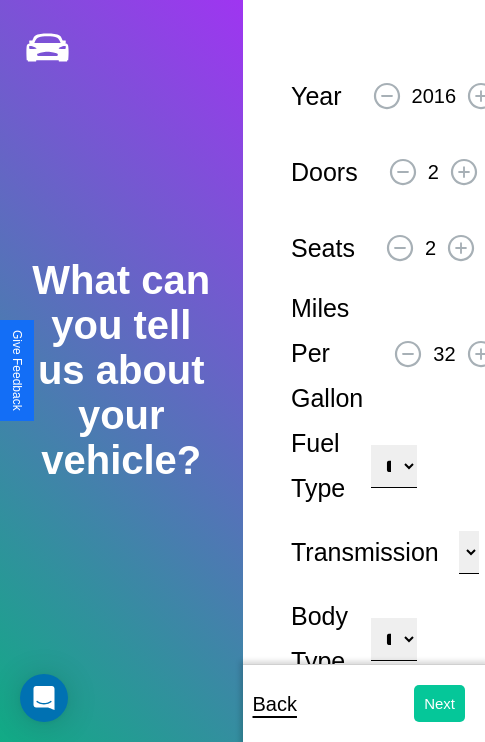 click on "Next" at bounding box center [439, 703] 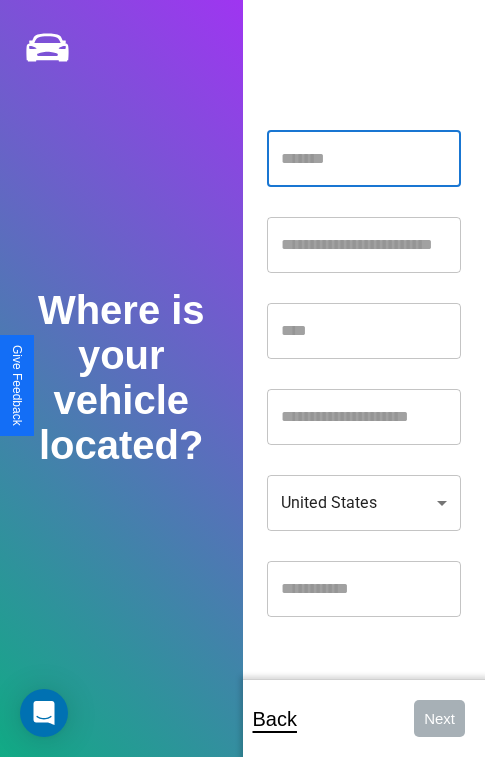 click at bounding box center (364, 159) 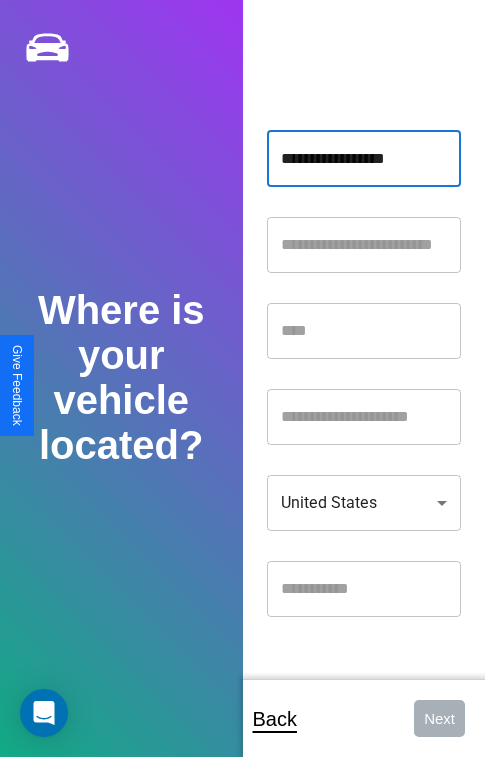 type on "**********" 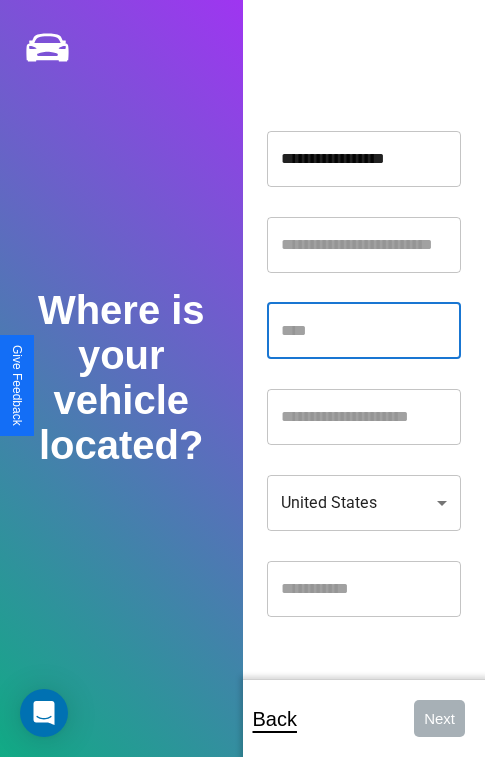 click at bounding box center [364, 331] 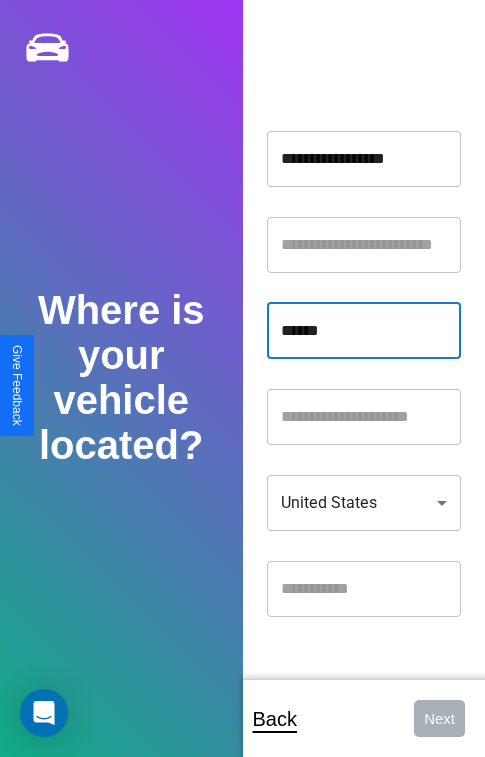 type on "******" 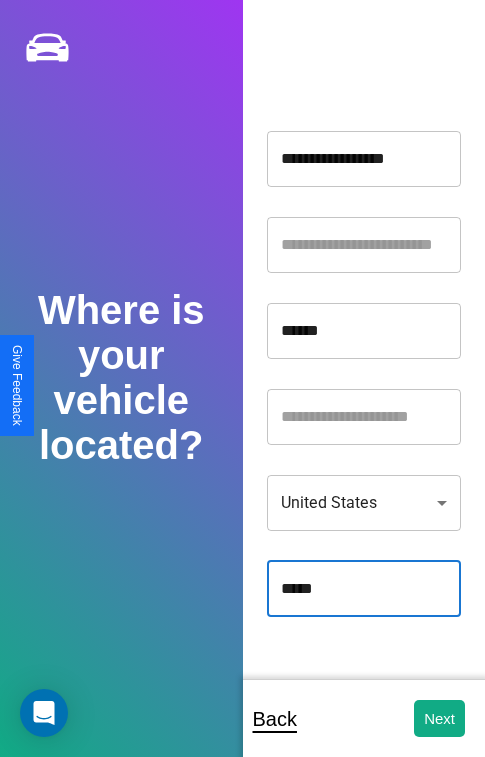 type on "*****" 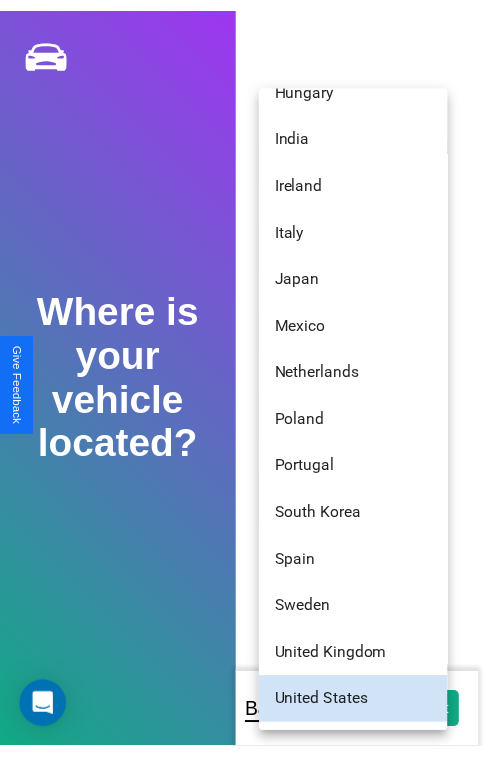 scroll, scrollTop: 104, scrollLeft: 0, axis: vertical 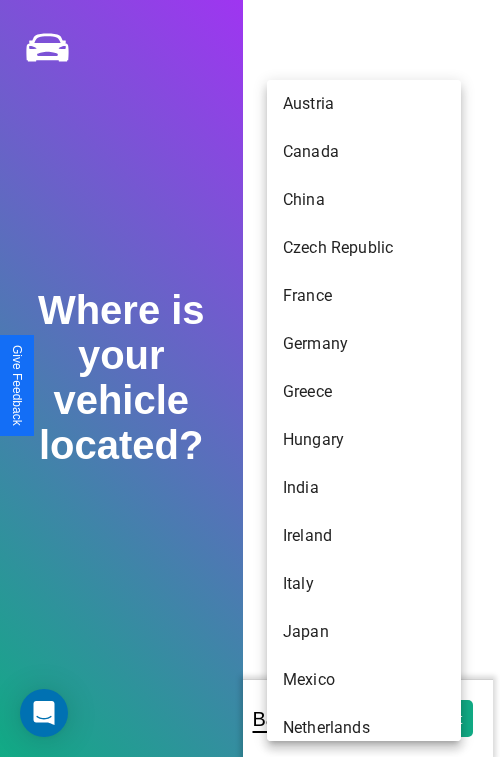 click on "Austria" at bounding box center (364, 104) 